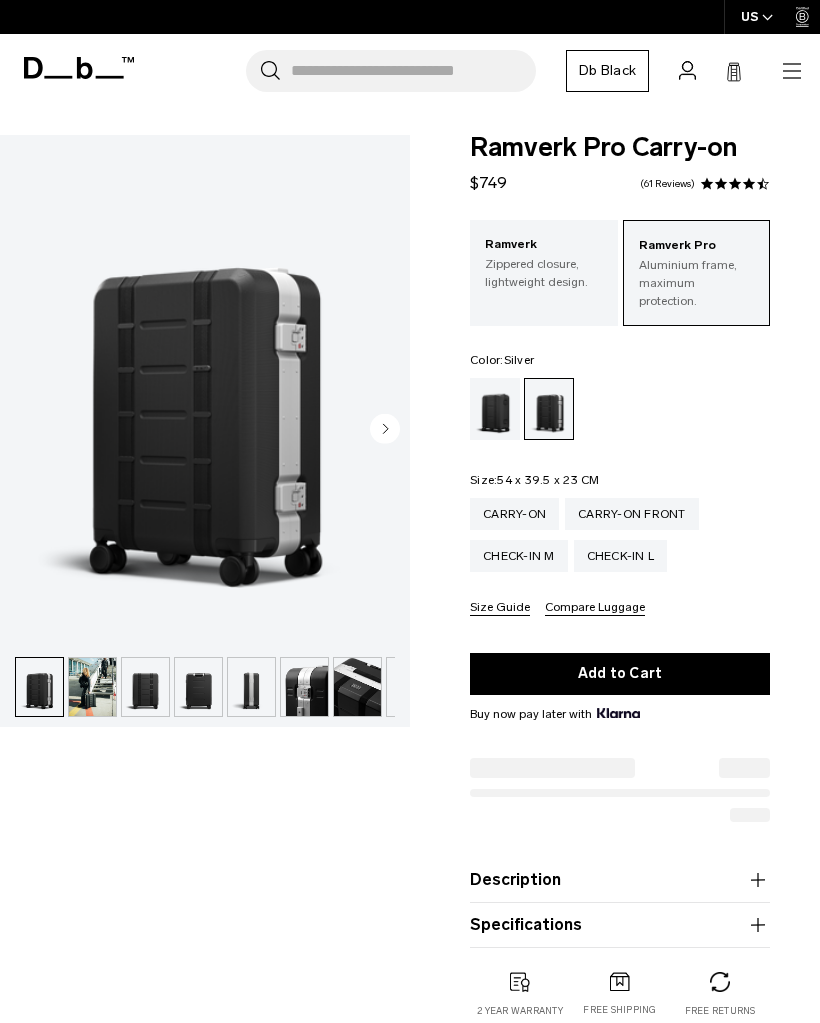 scroll, scrollTop: 0, scrollLeft: 0, axis: both 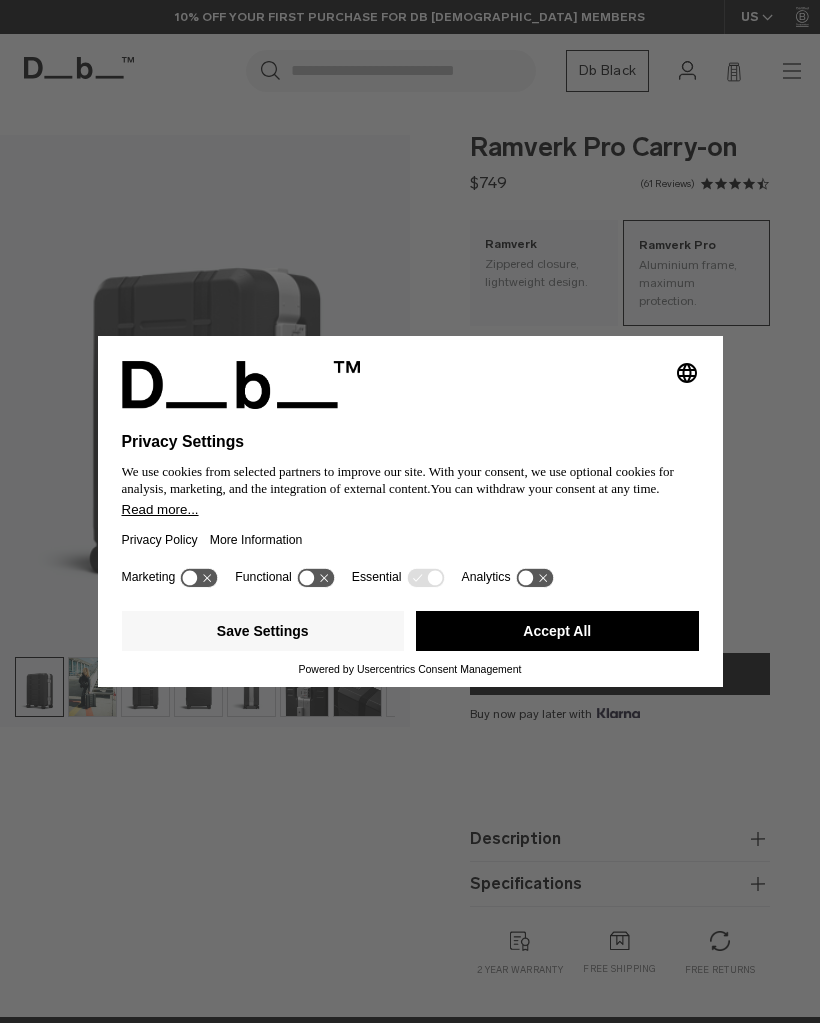 click on "Accept All" at bounding box center (557, 631) 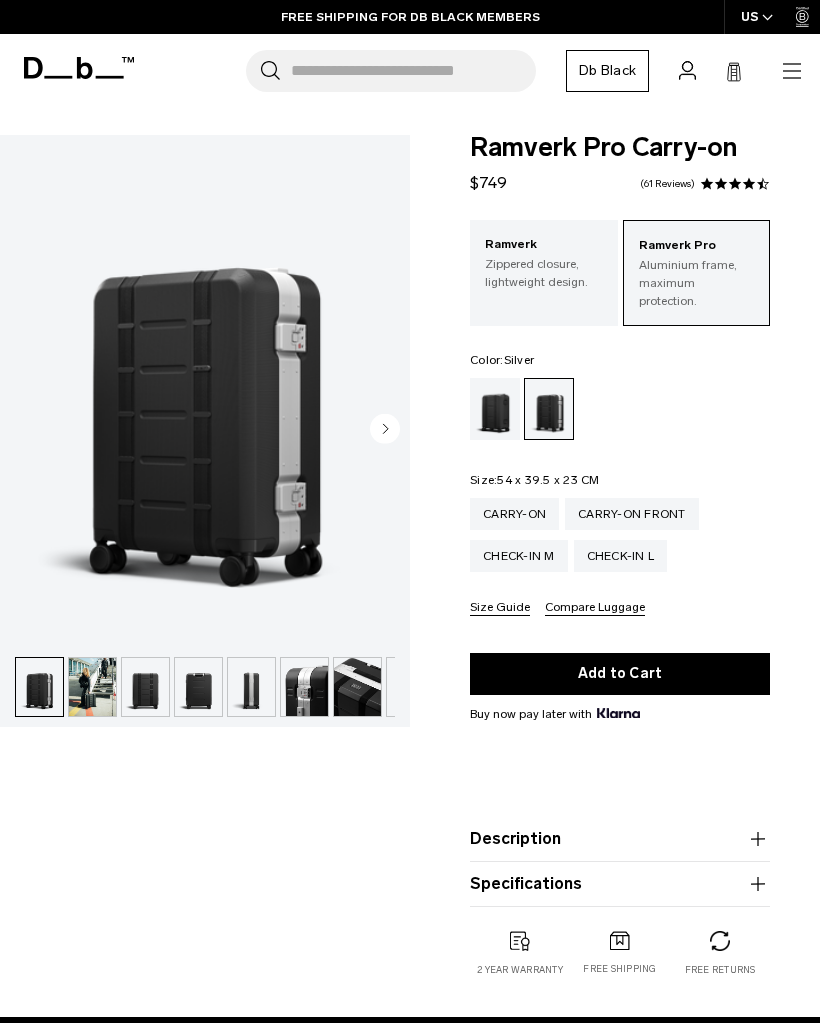 click at bounding box center (205, 391) 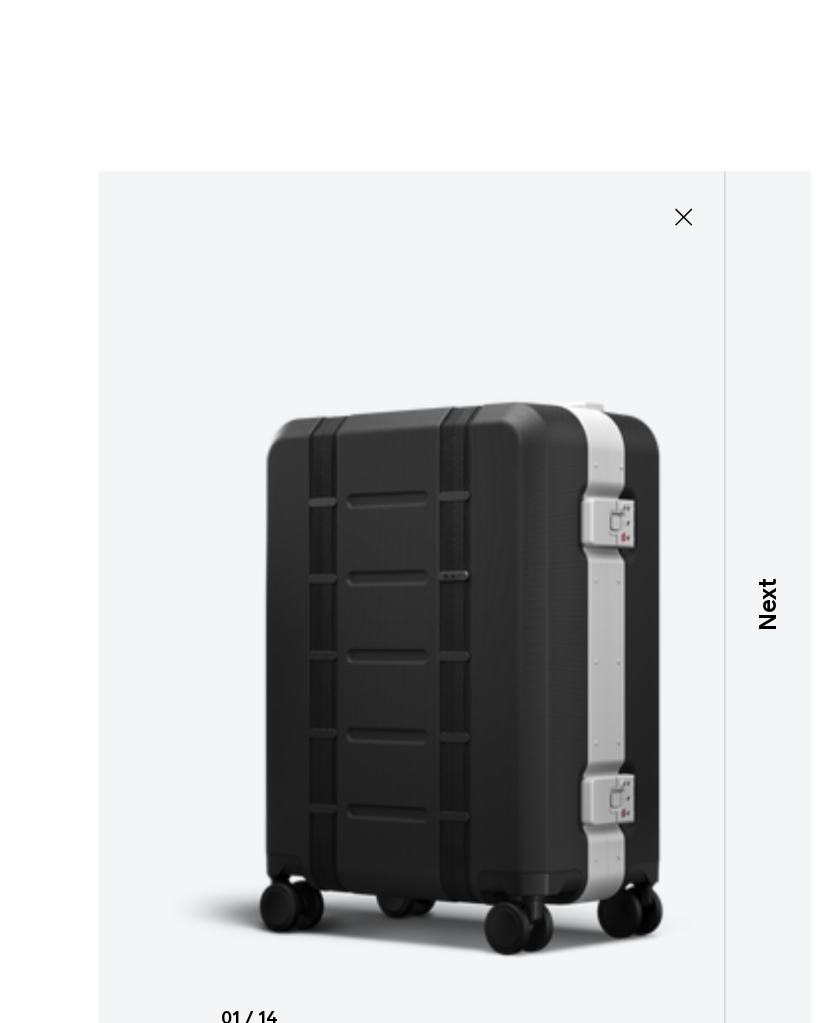scroll, scrollTop: 36, scrollLeft: 10, axis: both 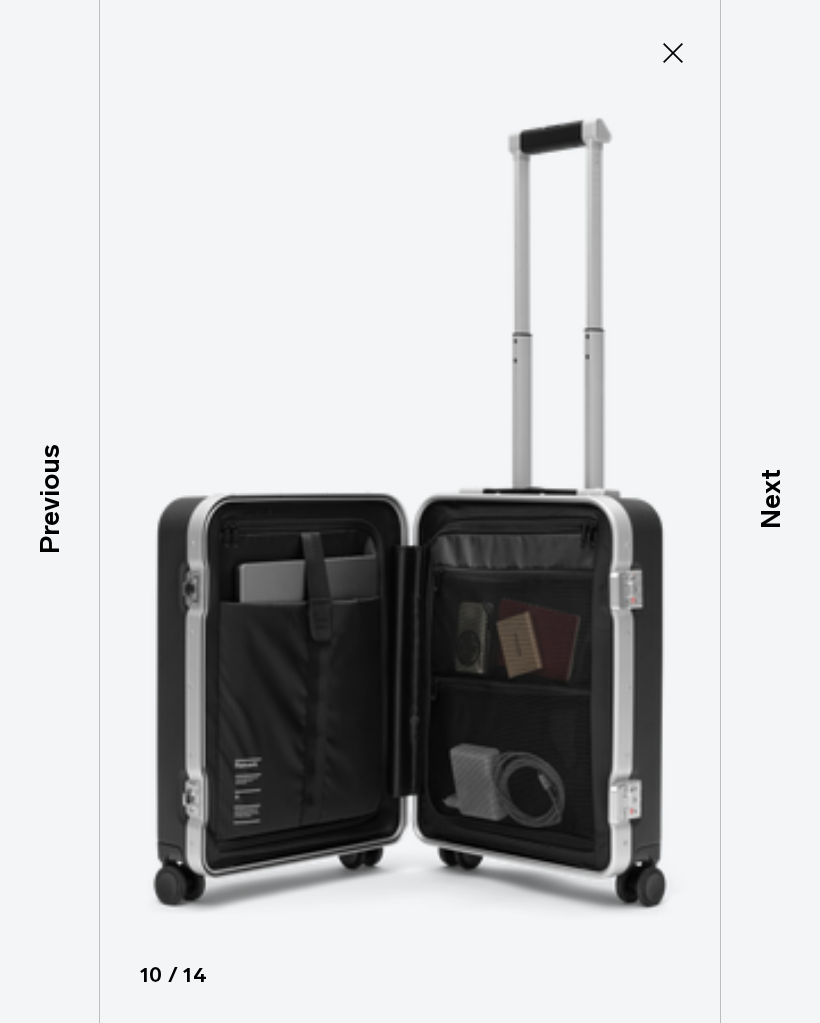 click at bounding box center (410, 511) 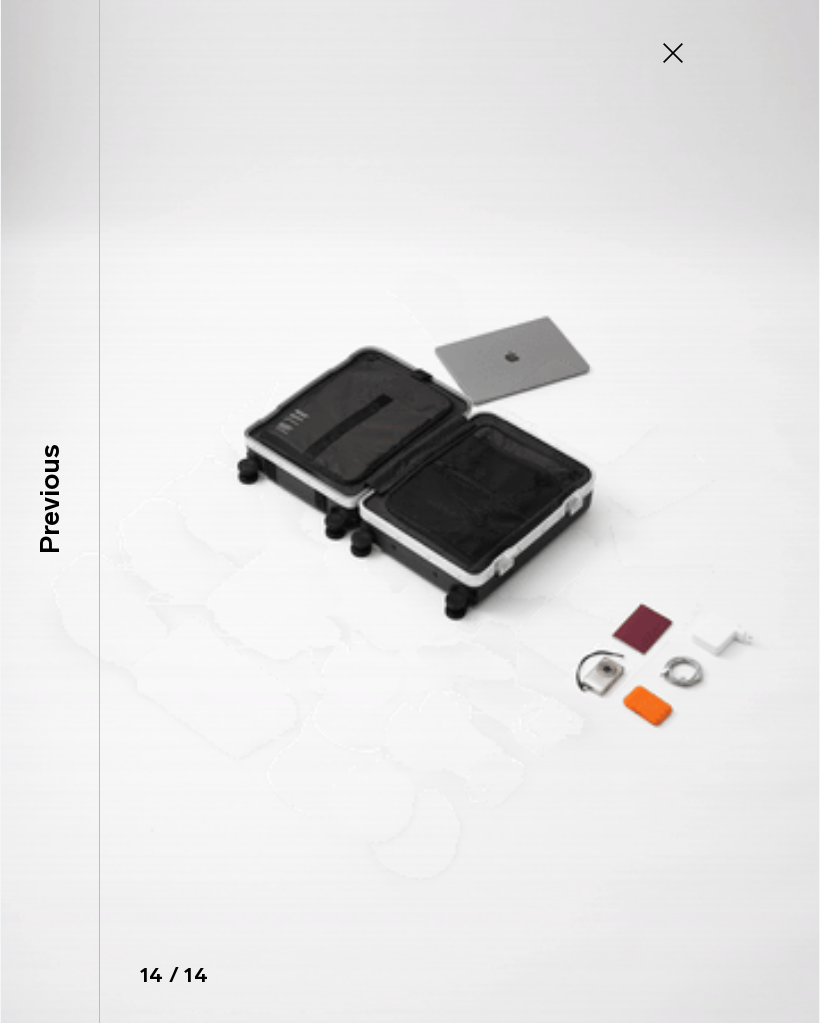 click 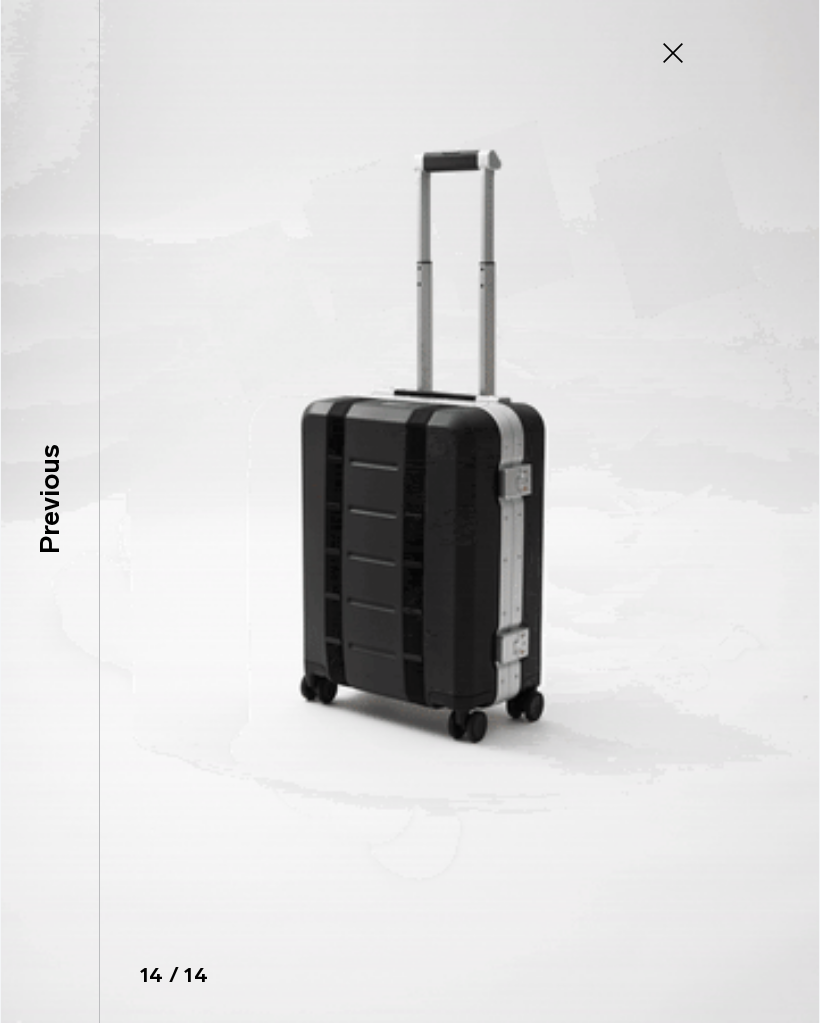 click 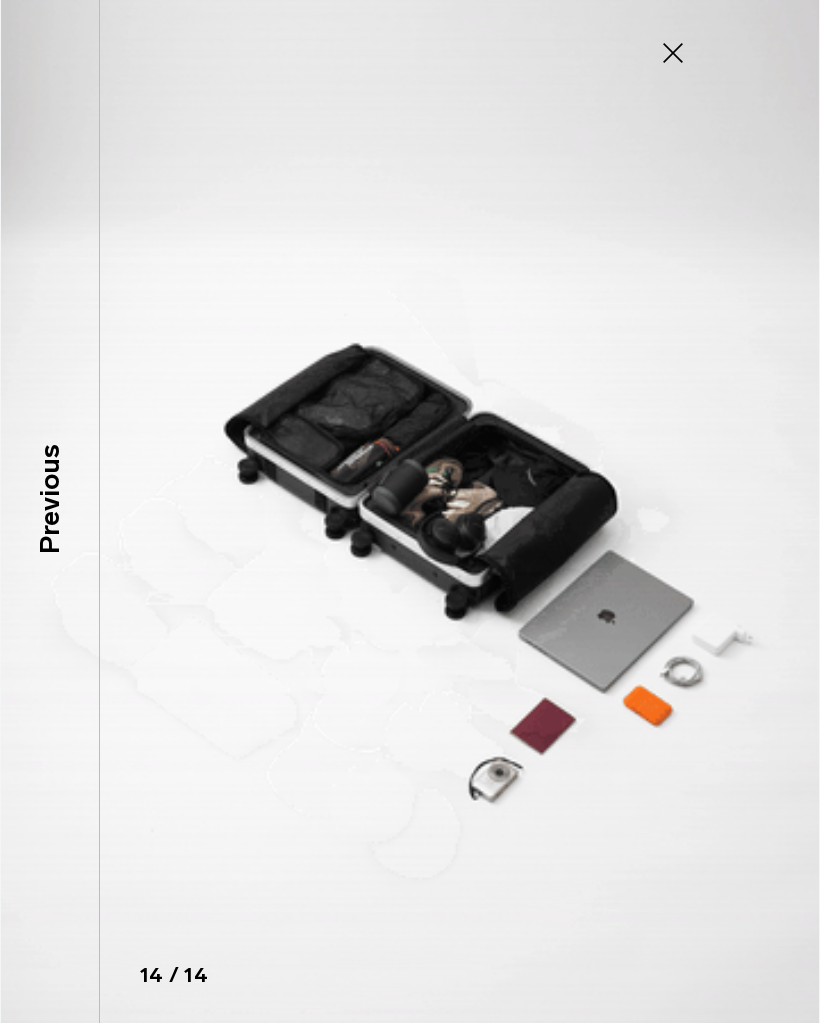 click 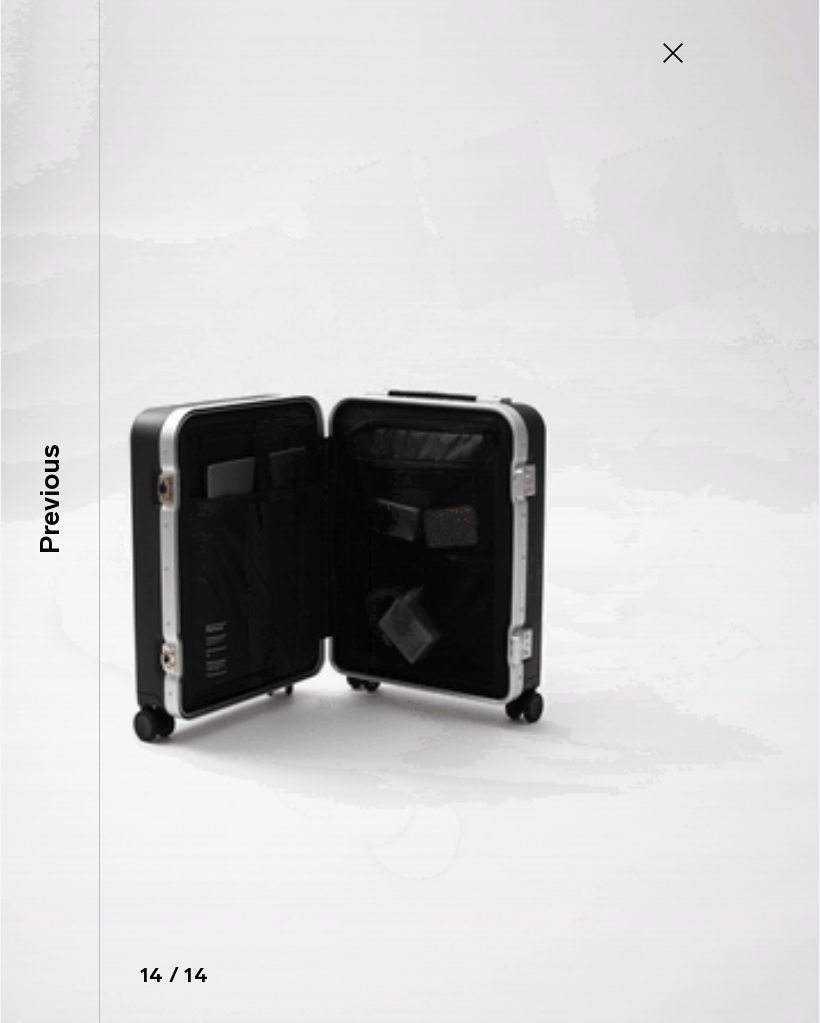 click 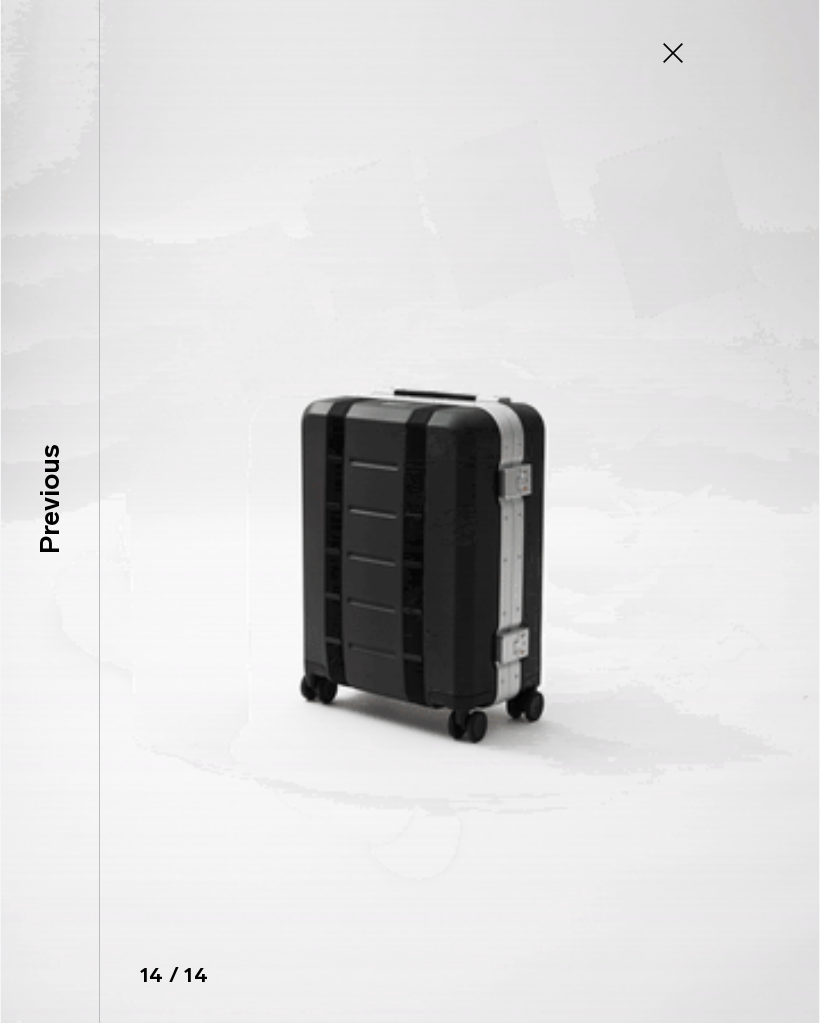 click on "Previous" at bounding box center (50, 511) 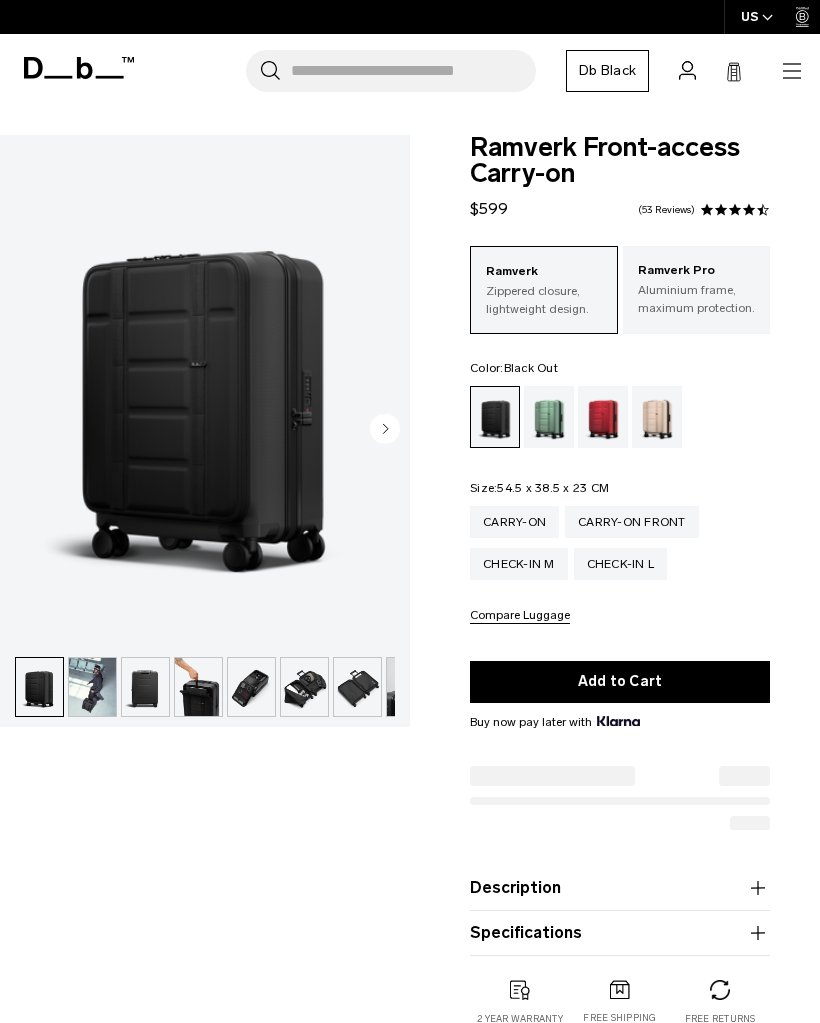 scroll, scrollTop: 0, scrollLeft: 0, axis: both 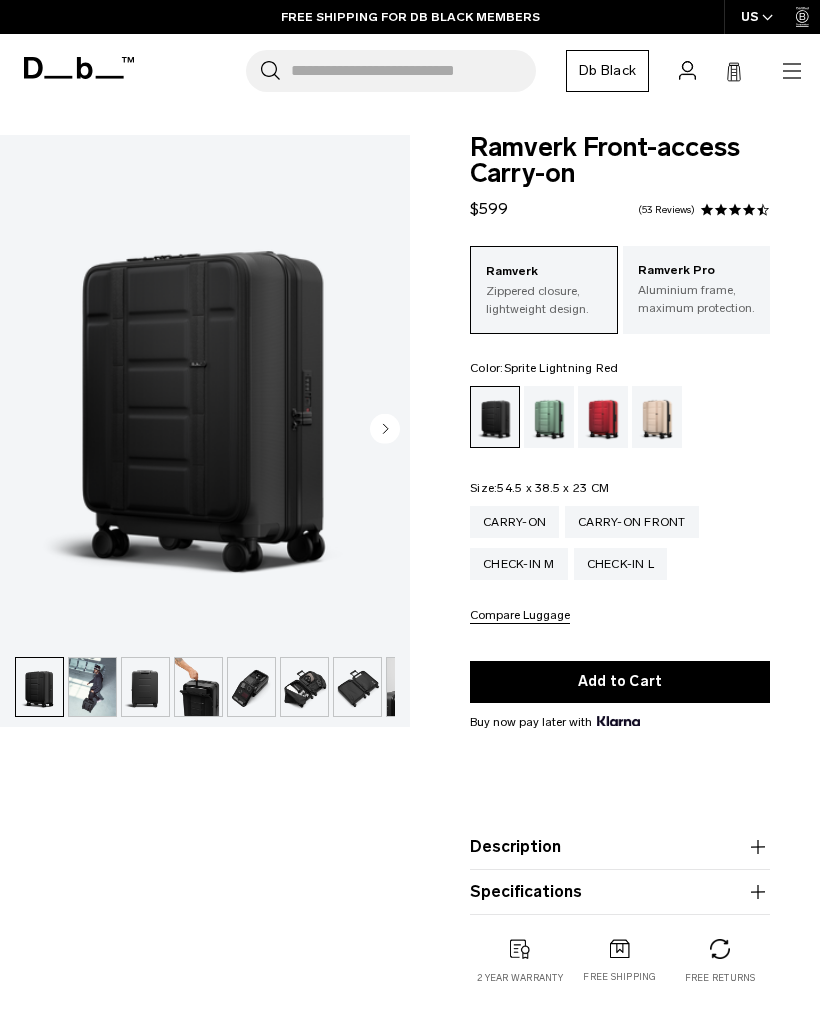 click at bounding box center (603, 417) 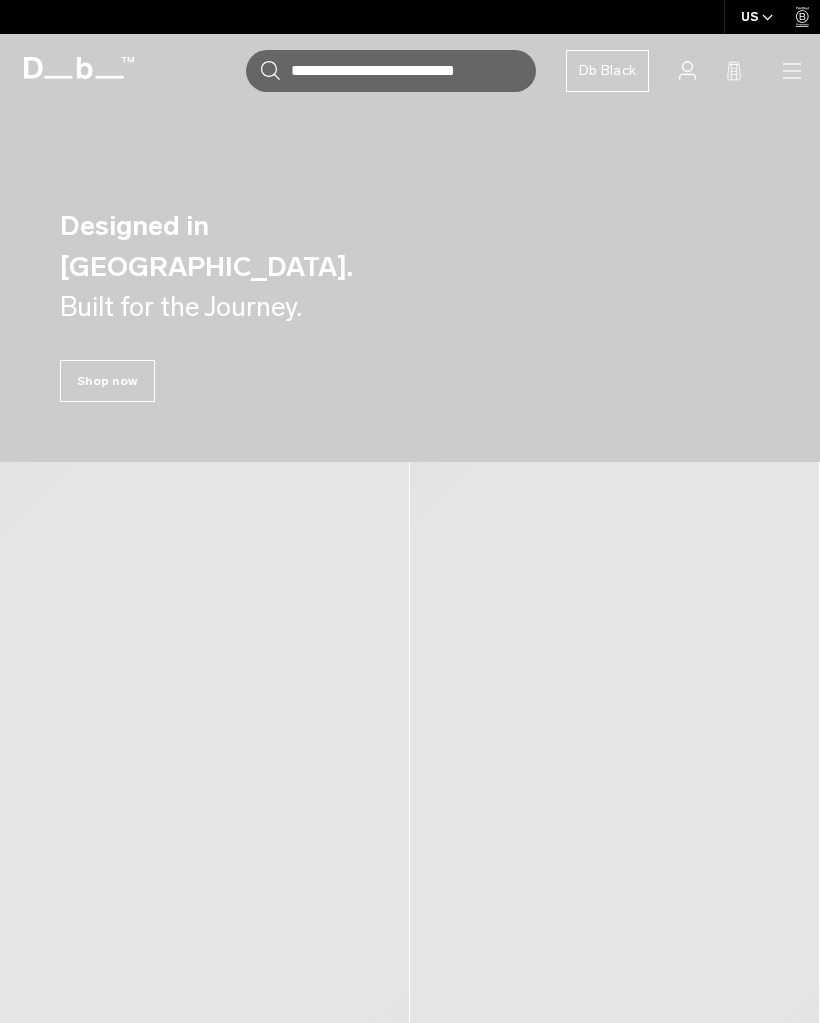 scroll, scrollTop: 0, scrollLeft: 0, axis: both 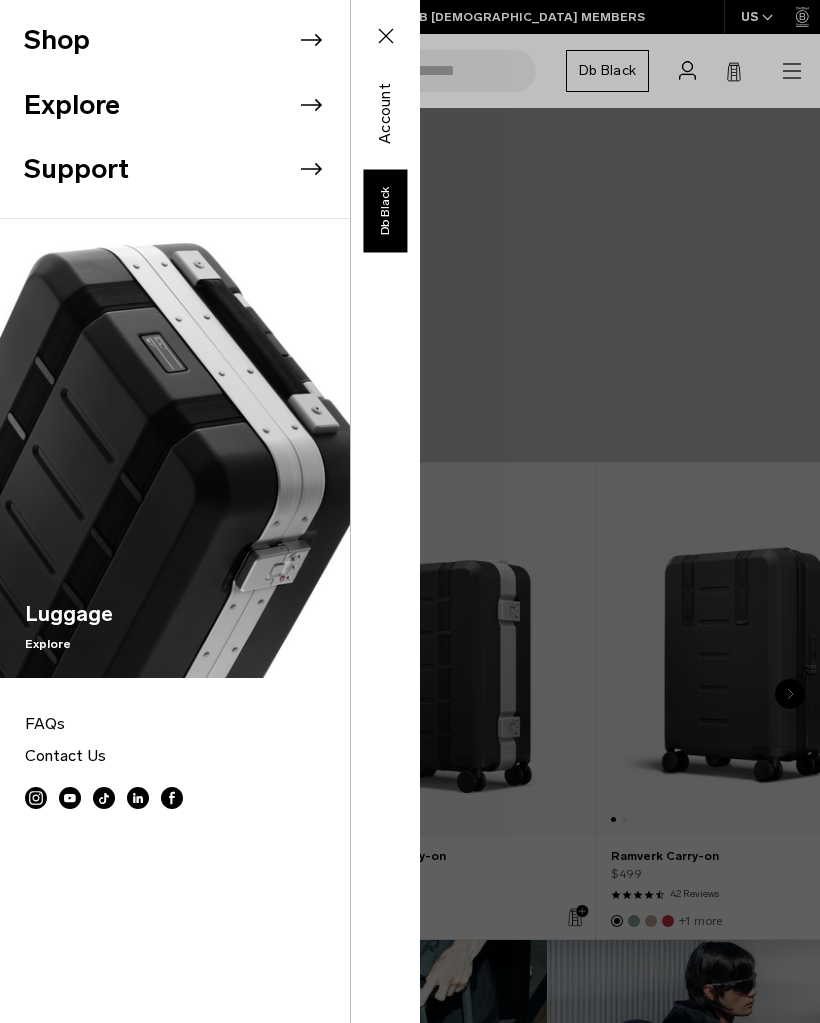 click on "Explore" at bounding box center (187, 105) 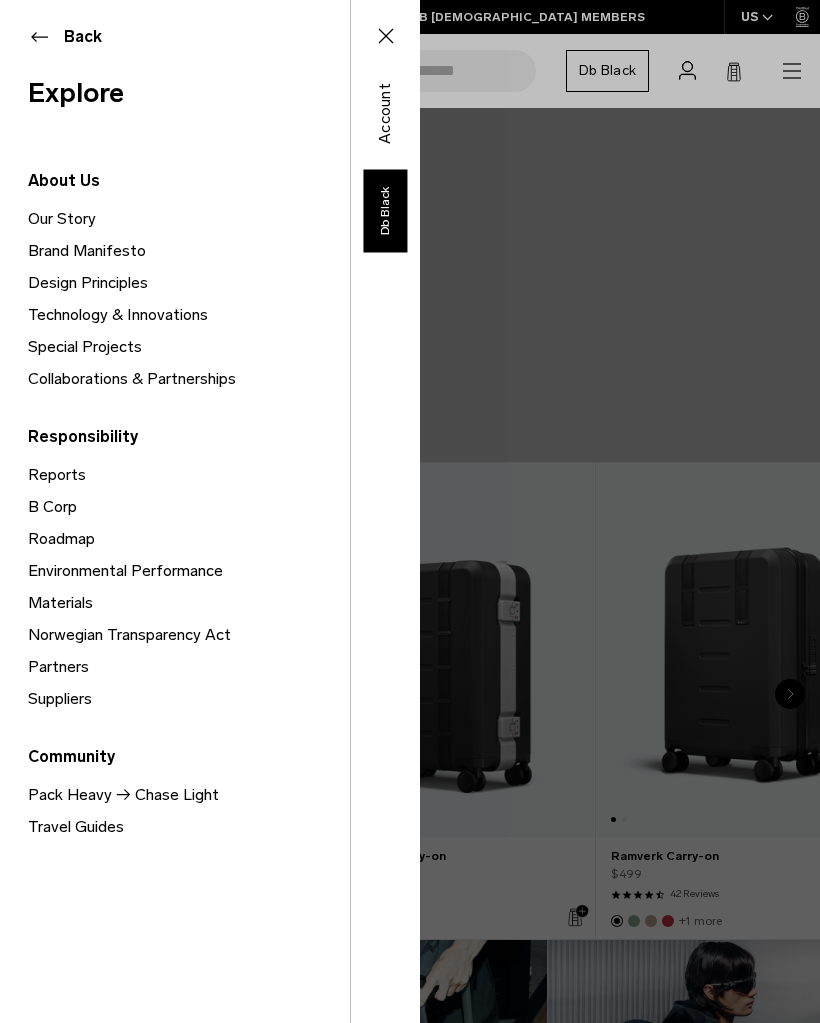 click on "Back" at bounding box center (175, 37) 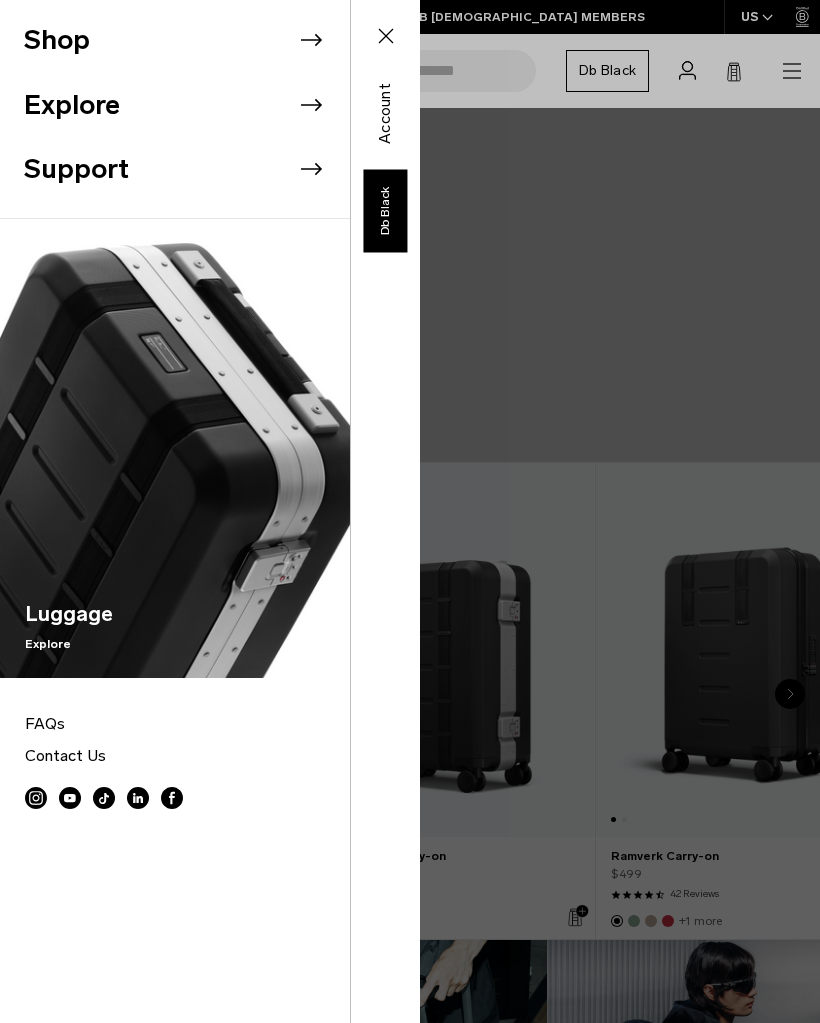 click on "Shop" at bounding box center [187, 40] 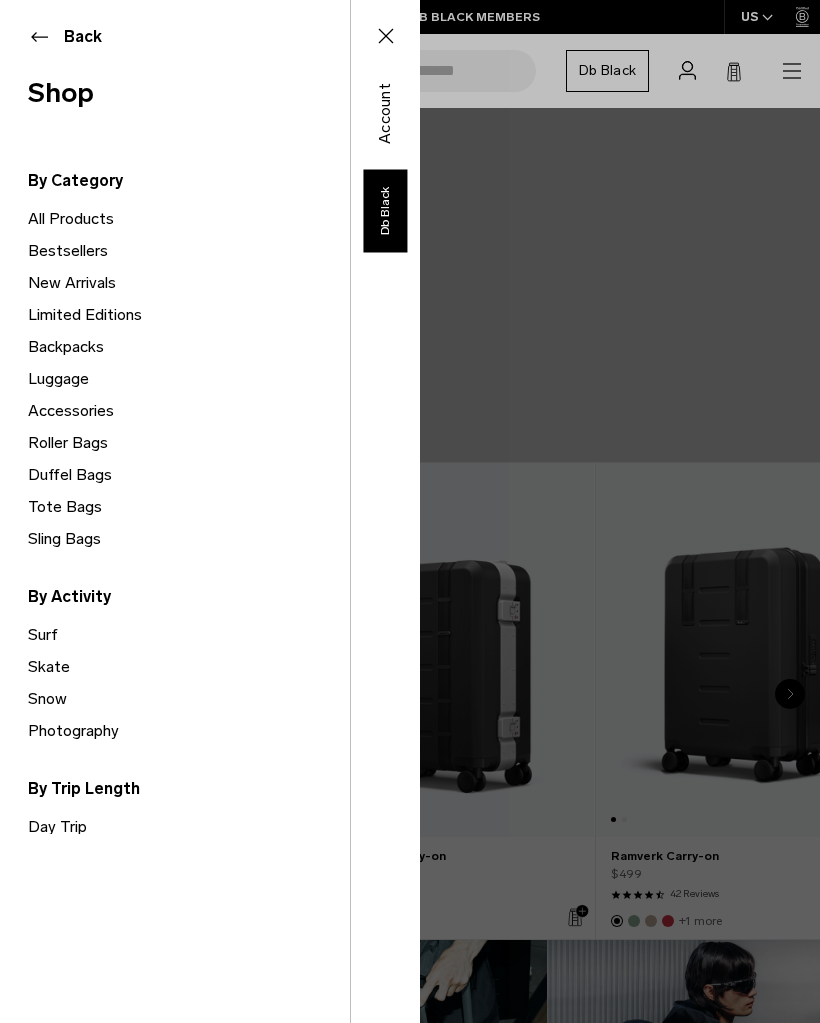 click on "Luggage" at bounding box center (189, 379) 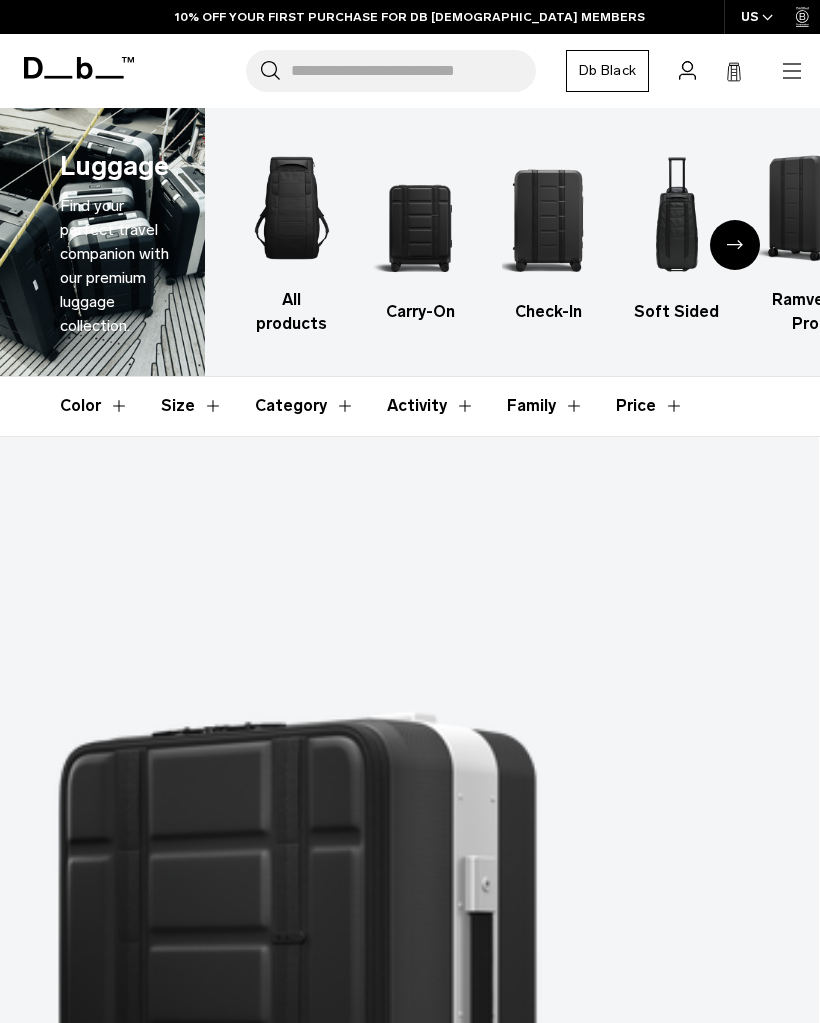 scroll, scrollTop: 0, scrollLeft: 0, axis: both 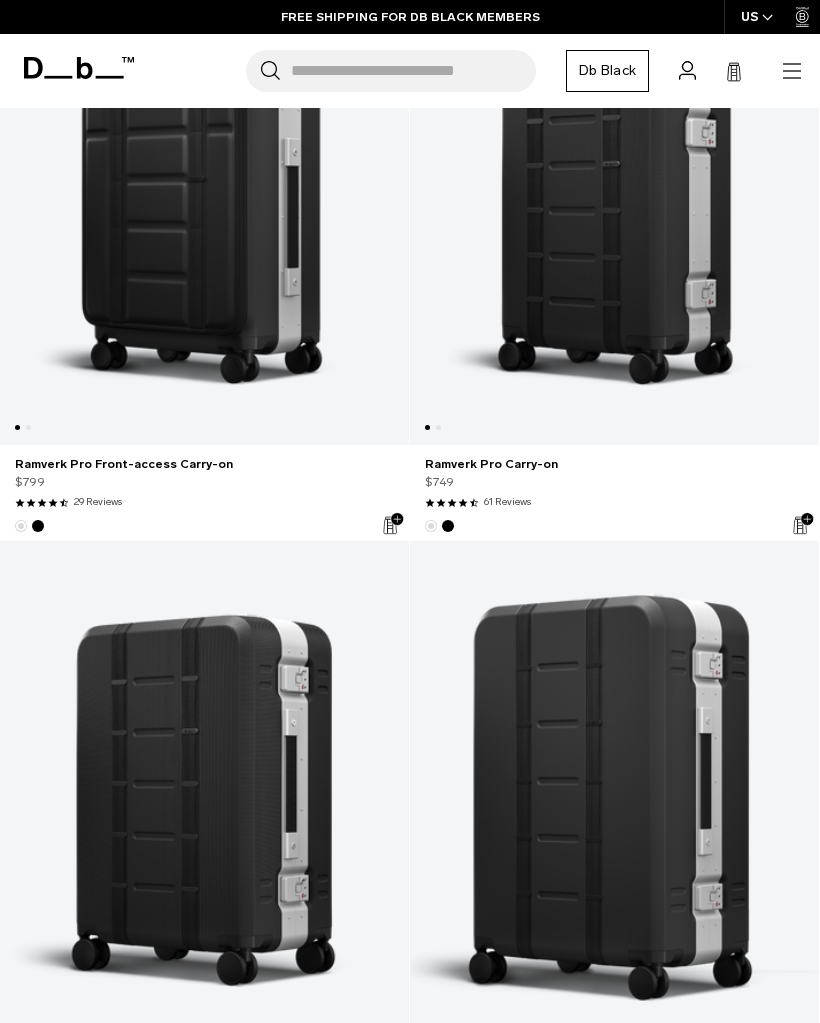 click at bounding box center [614, 799] 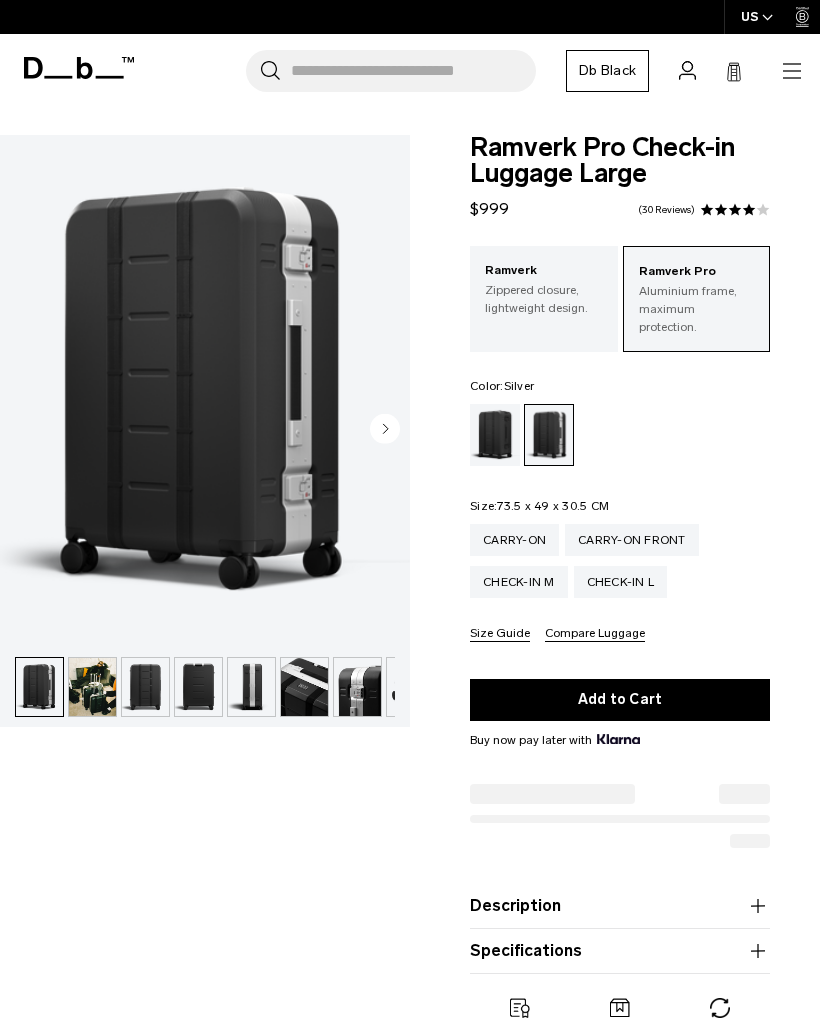 scroll, scrollTop: 0, scrollLeft: 0, axis: both 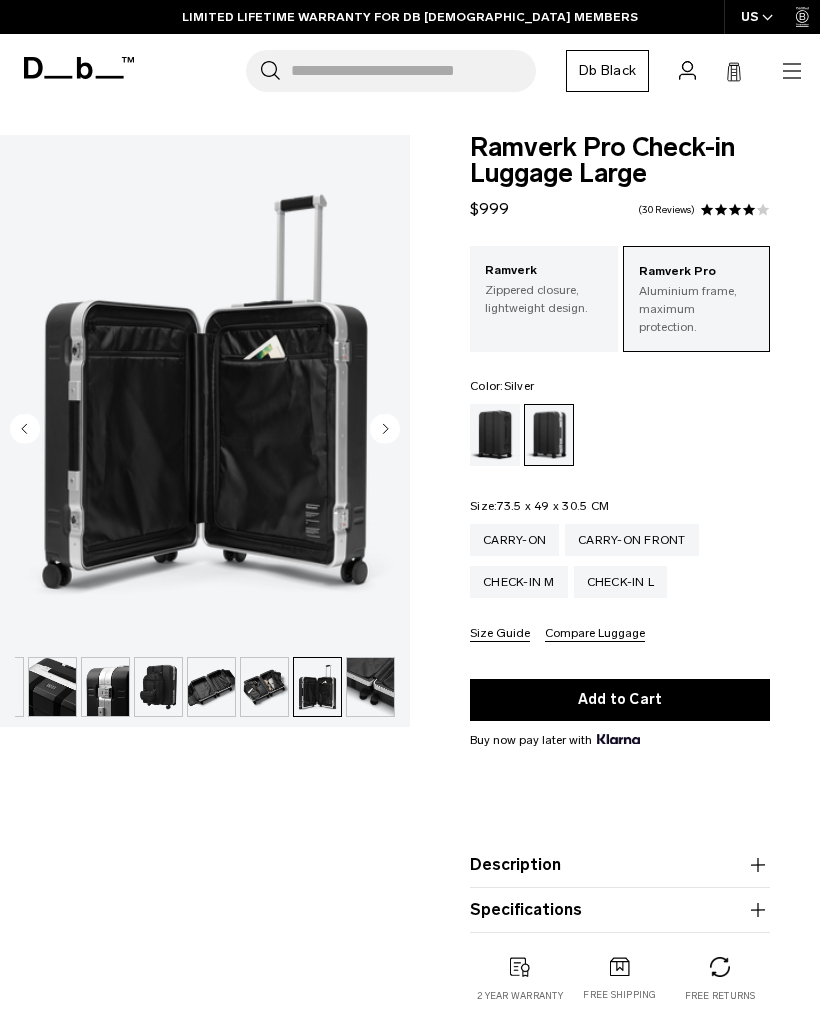 click on "Ramverk Pro Check-in Luggage Large
$999
3.9 star rating      30 Reviews
Ramverk Pro
Aluminium frame, maximum protection.
Ramverk
Zippered closure, lightweight design.
Color:
Silver
Out of stock
Size:
73.5 x 49 x 30.5 CM
Out of stock
Carry-on
Carry-on Front" at bounding box center [620, 589] 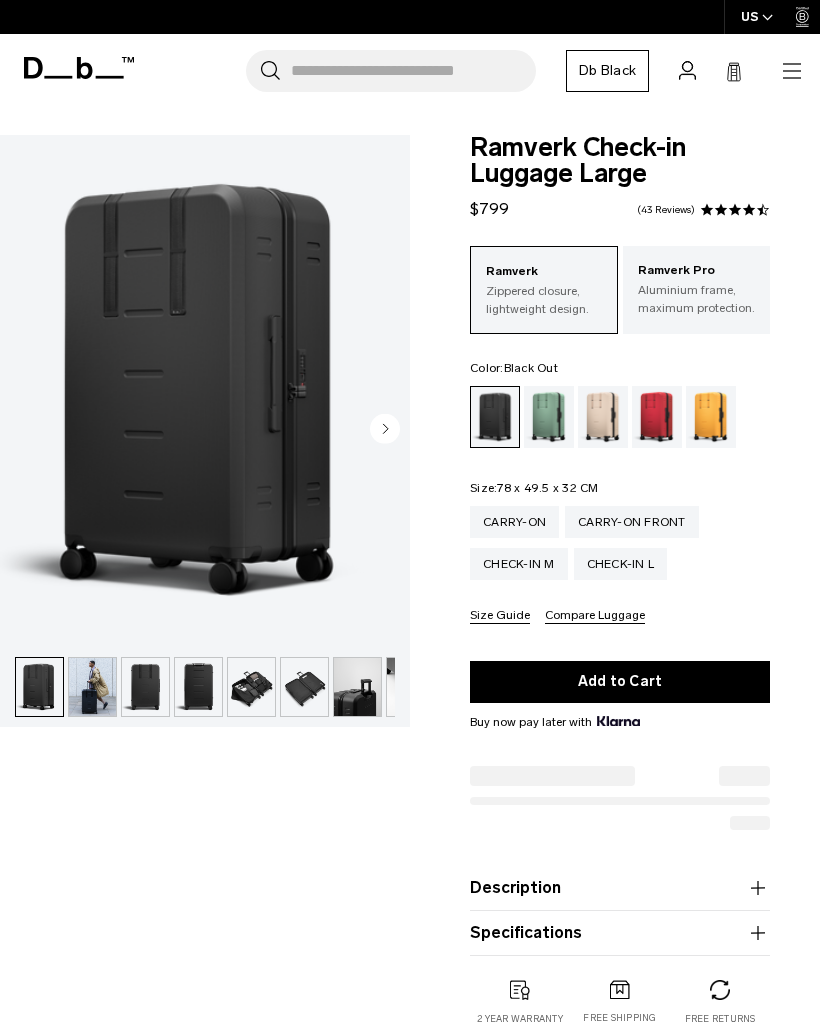 scroll, scrollTop: 0, scrollLeft: 0, axis: both 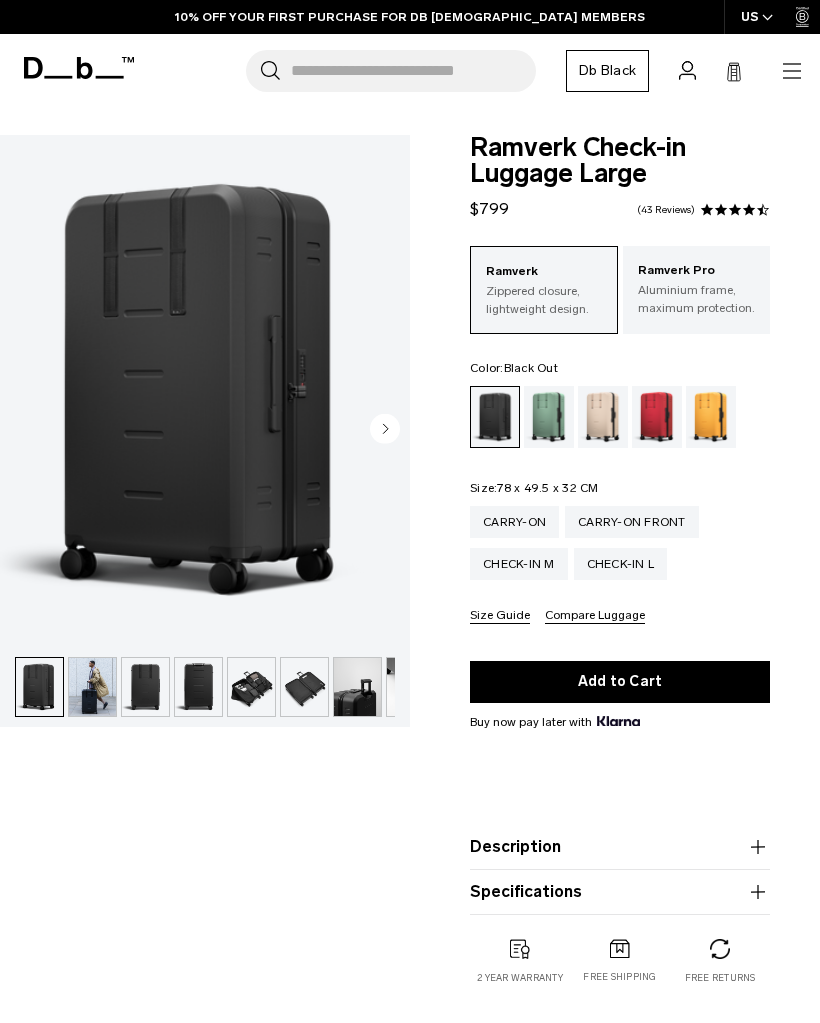 click on "Ramverk Pro" at bounding box center [697, 271] 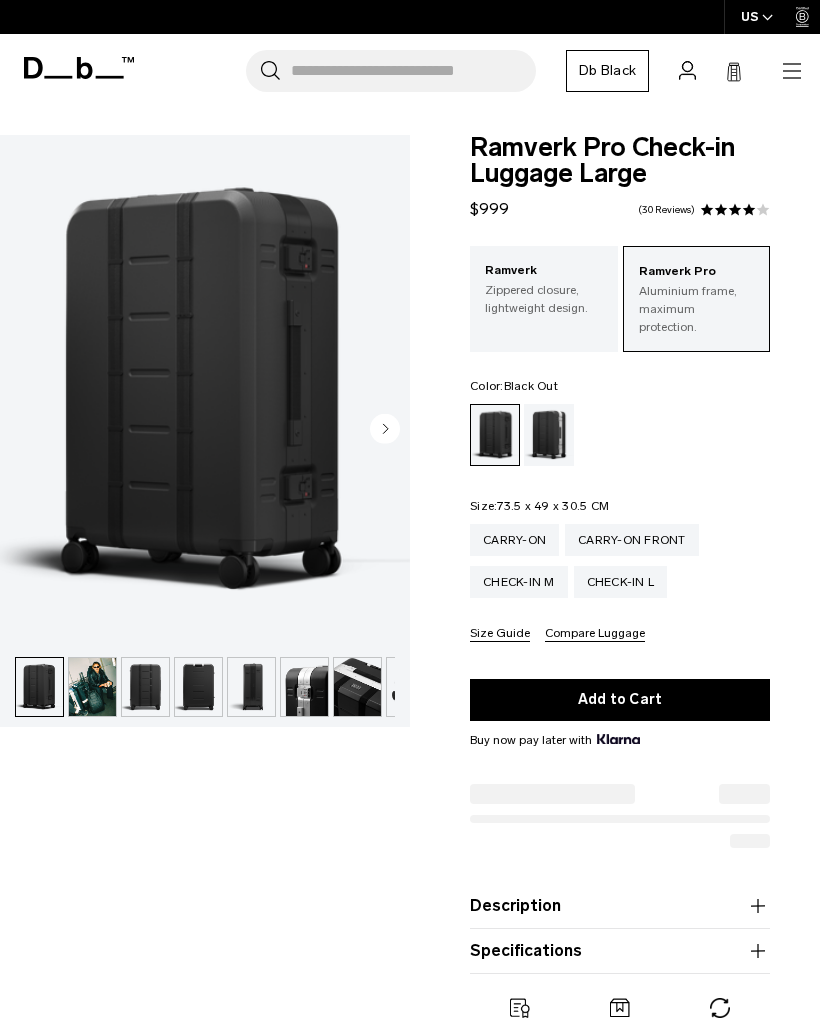 scroll, scrollTop: 0, scrollLeft: 0, axis: both 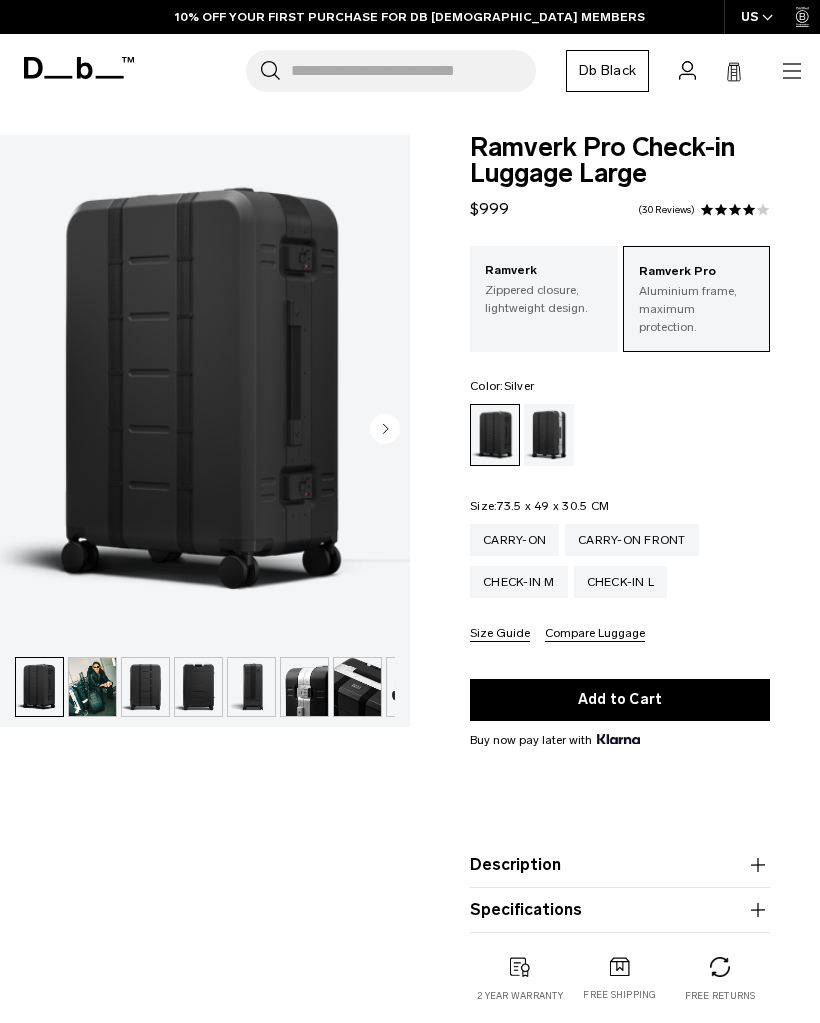 click at bounding box center [549, 435] 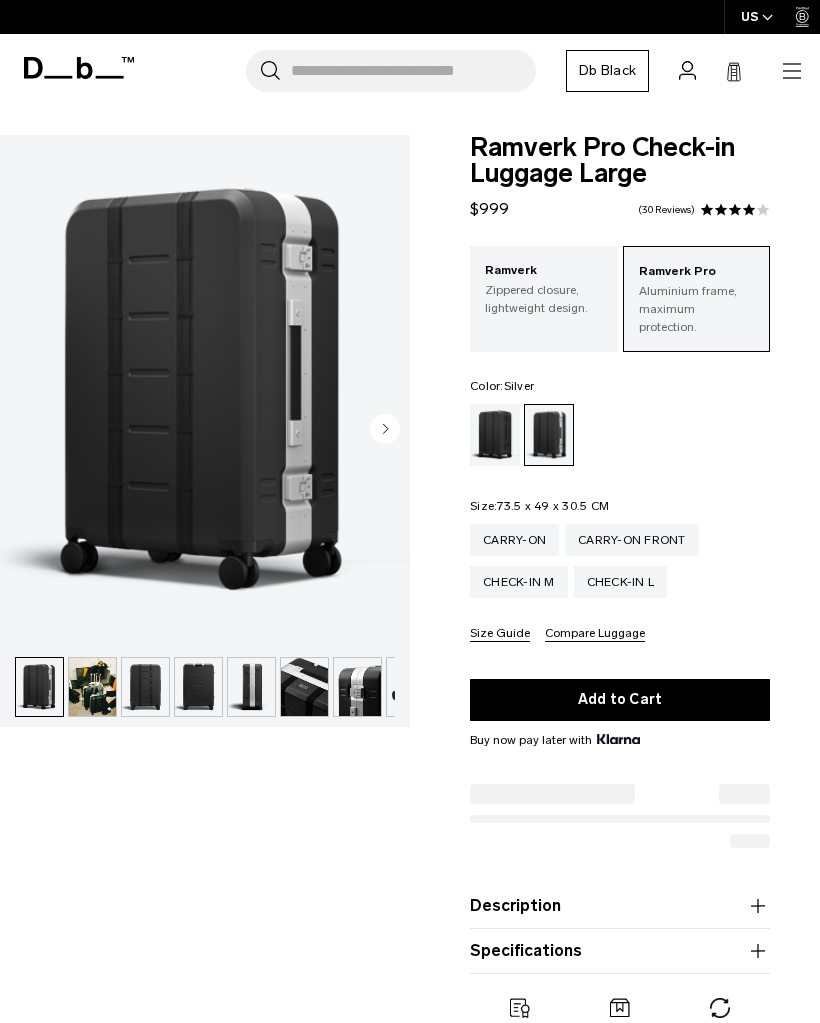 scroll, scrollTop: 0, scrollLeft: 0, axis: both 